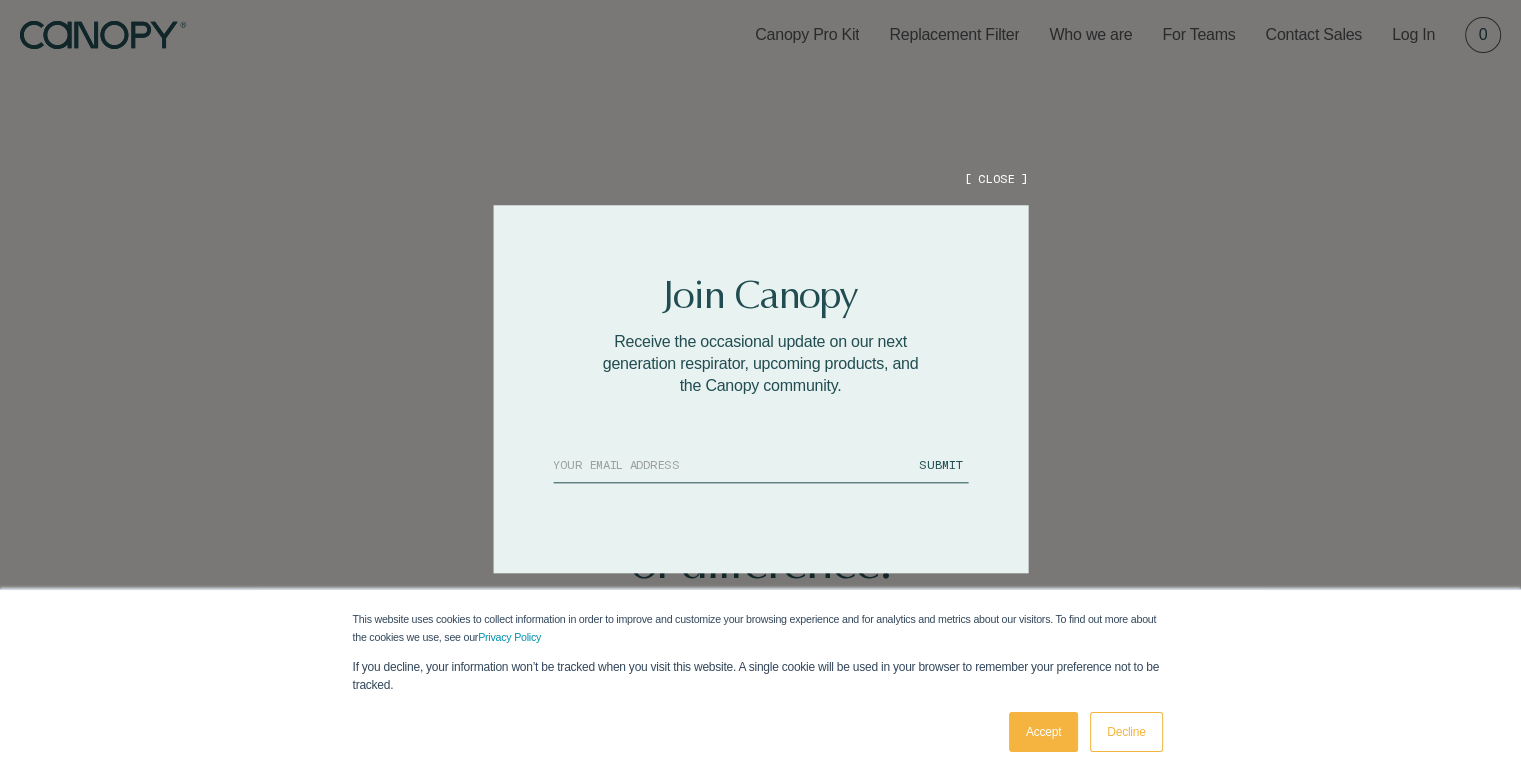 scroll, scrollTop: 0, scrollLeft: 0, axis: both 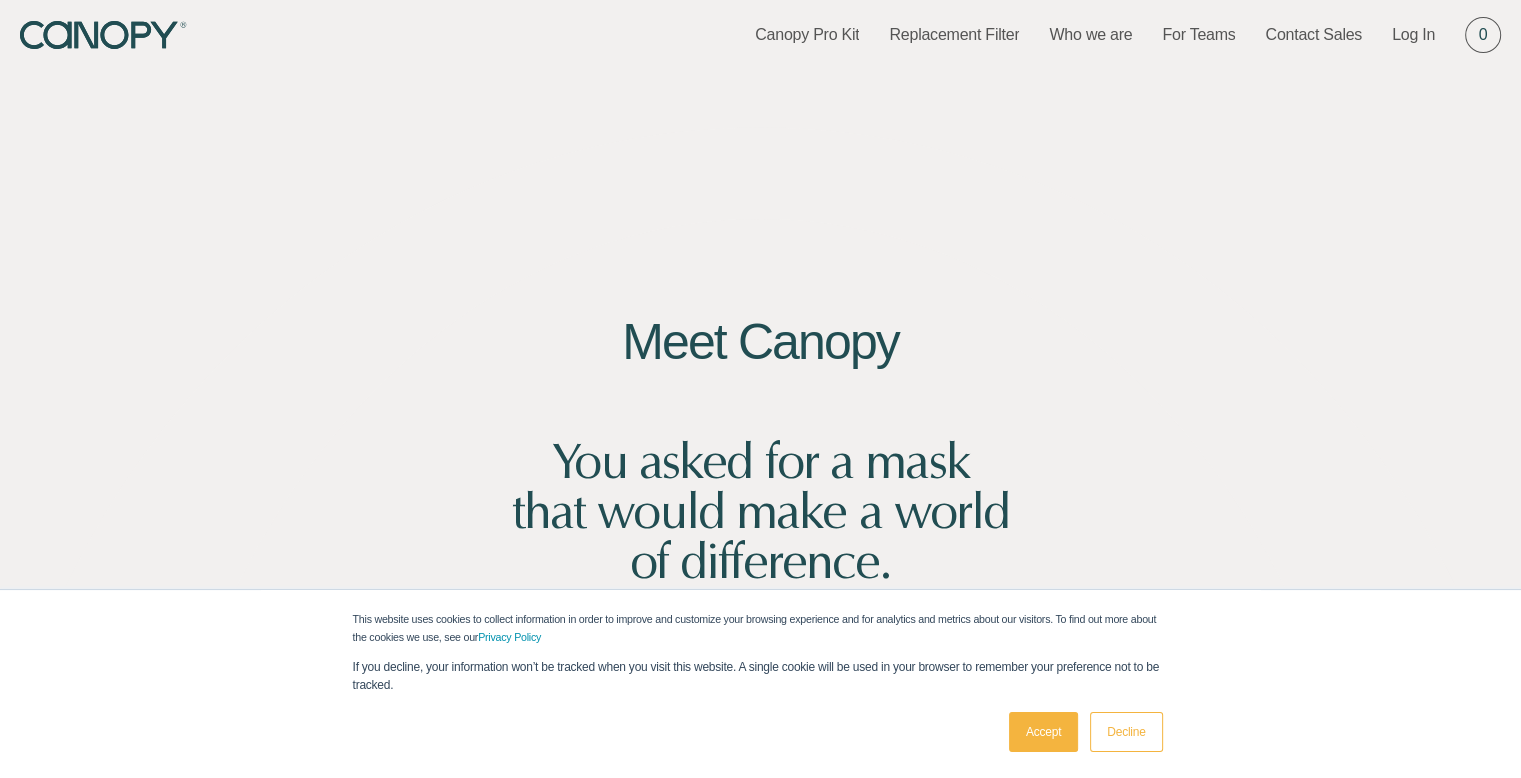 click on "Decline" at bounding box center [1126, 732] 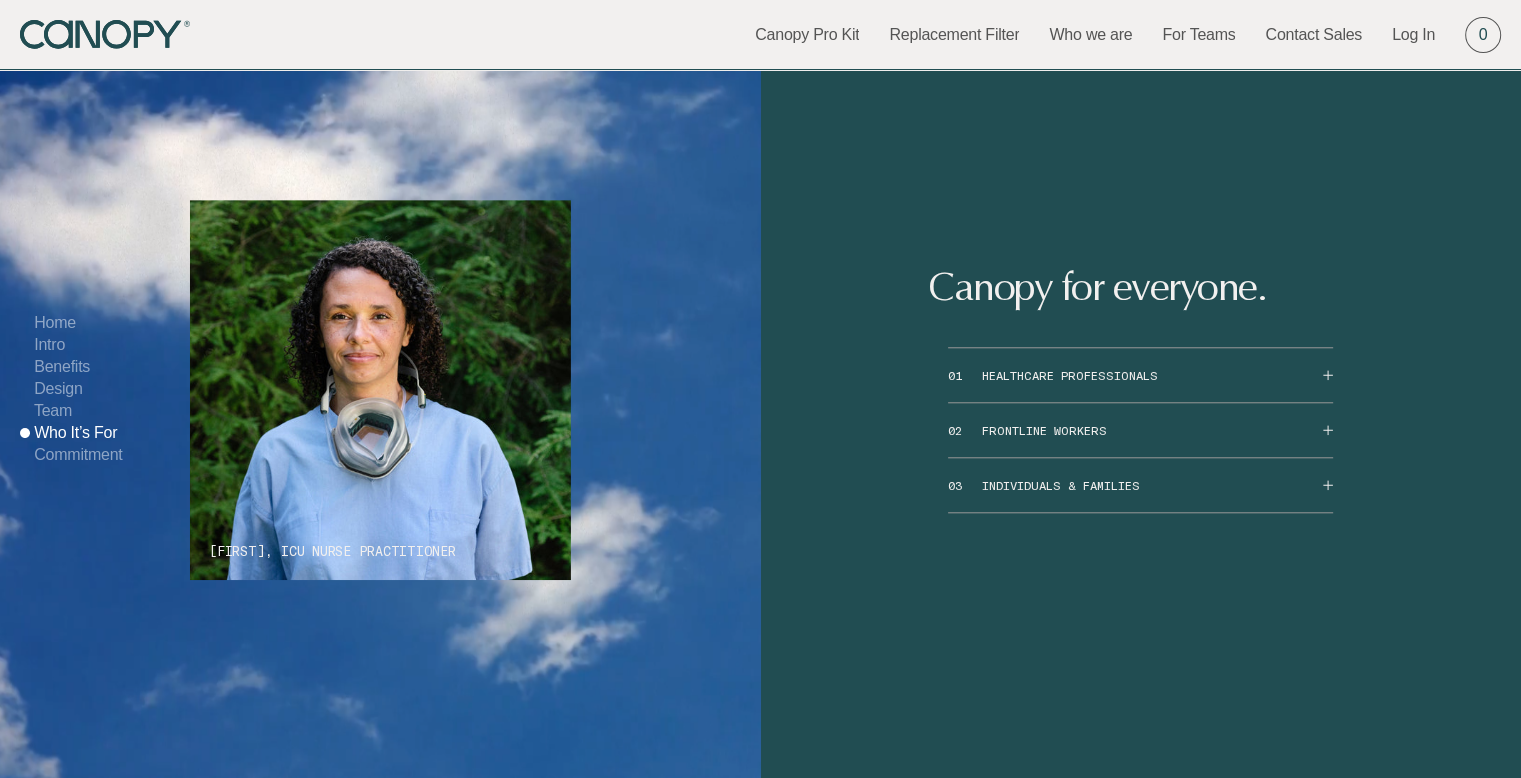 scroll, scrollTop: 9500, scrollLeft: 0, axis: vertical 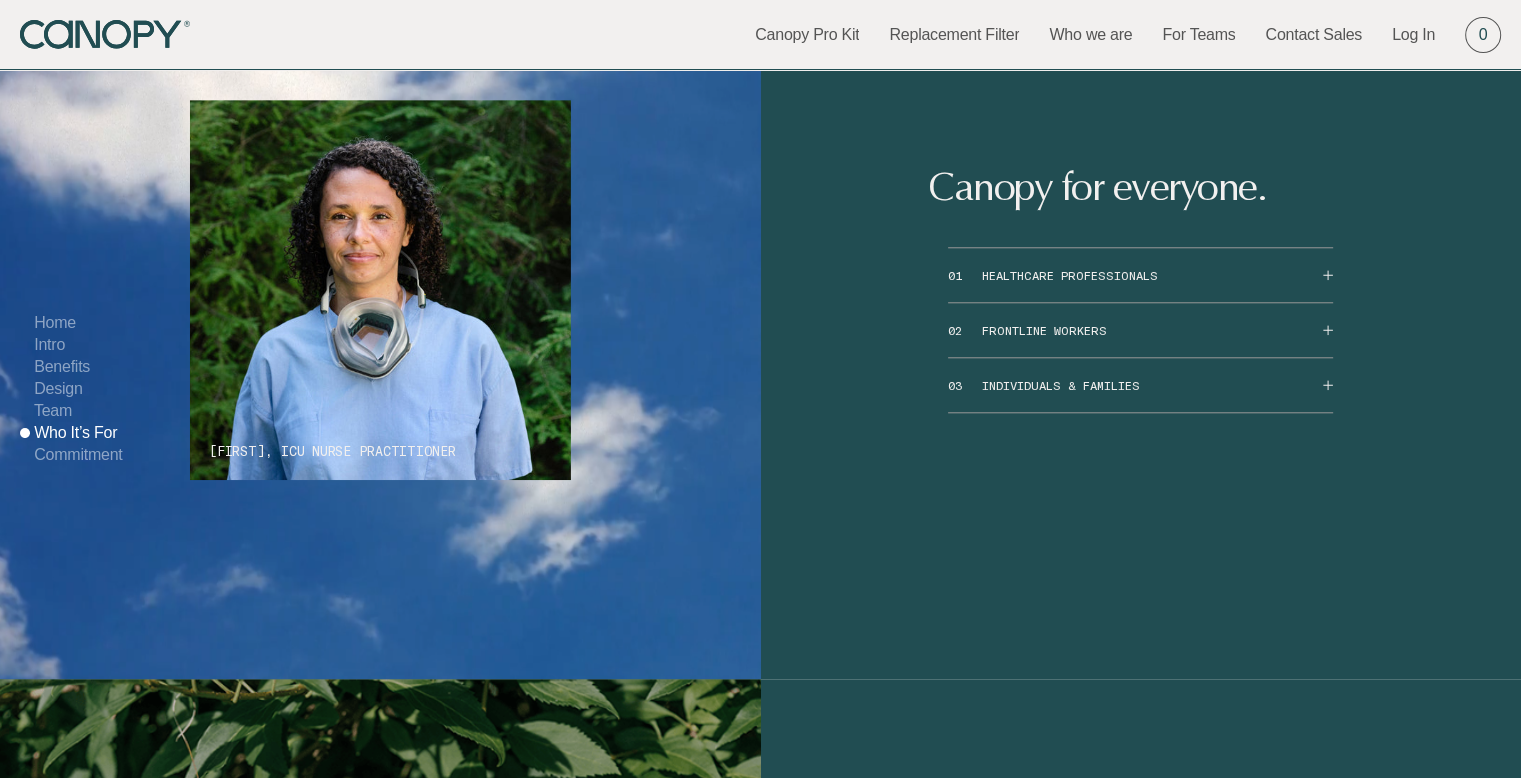 click on "03 INDIVIDUALS & FAMILIES" at bounding box center (1140, 385) 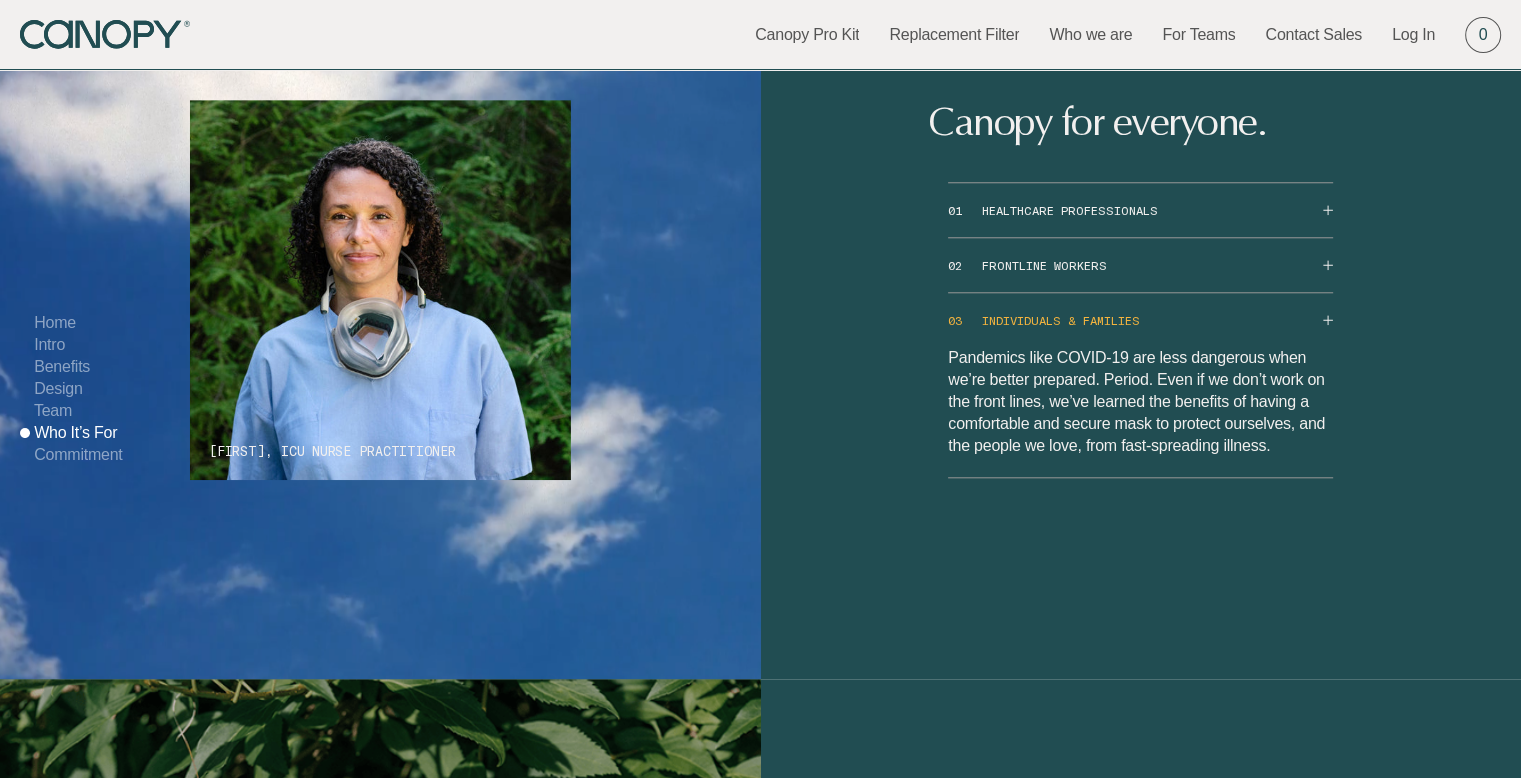 click on "02 FRONTLINE WORKERS" at bounding box center [1140, 265] 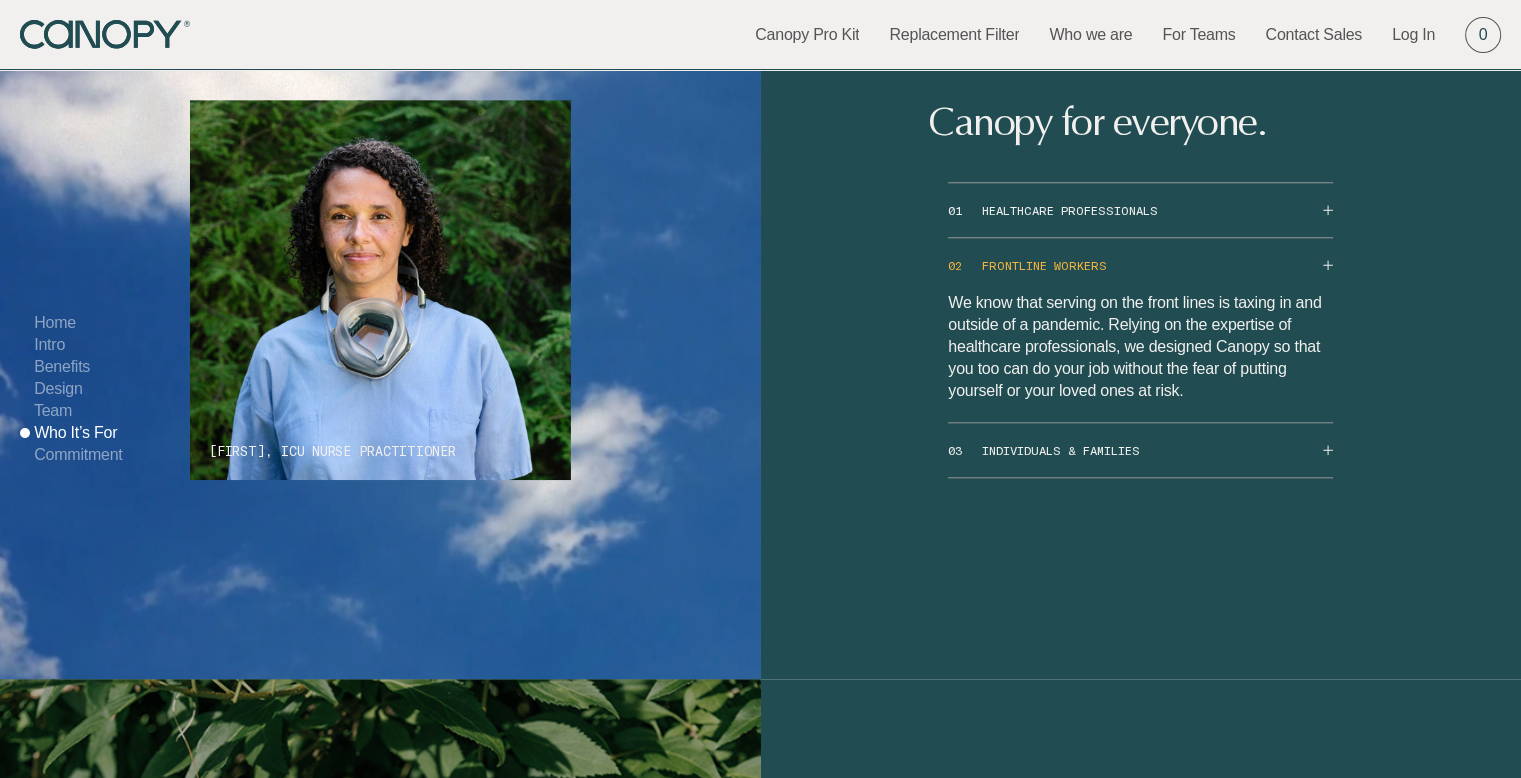 click on "01 HEALTHCARE PROFESSIONALS" at bounding box center (1140, 210) 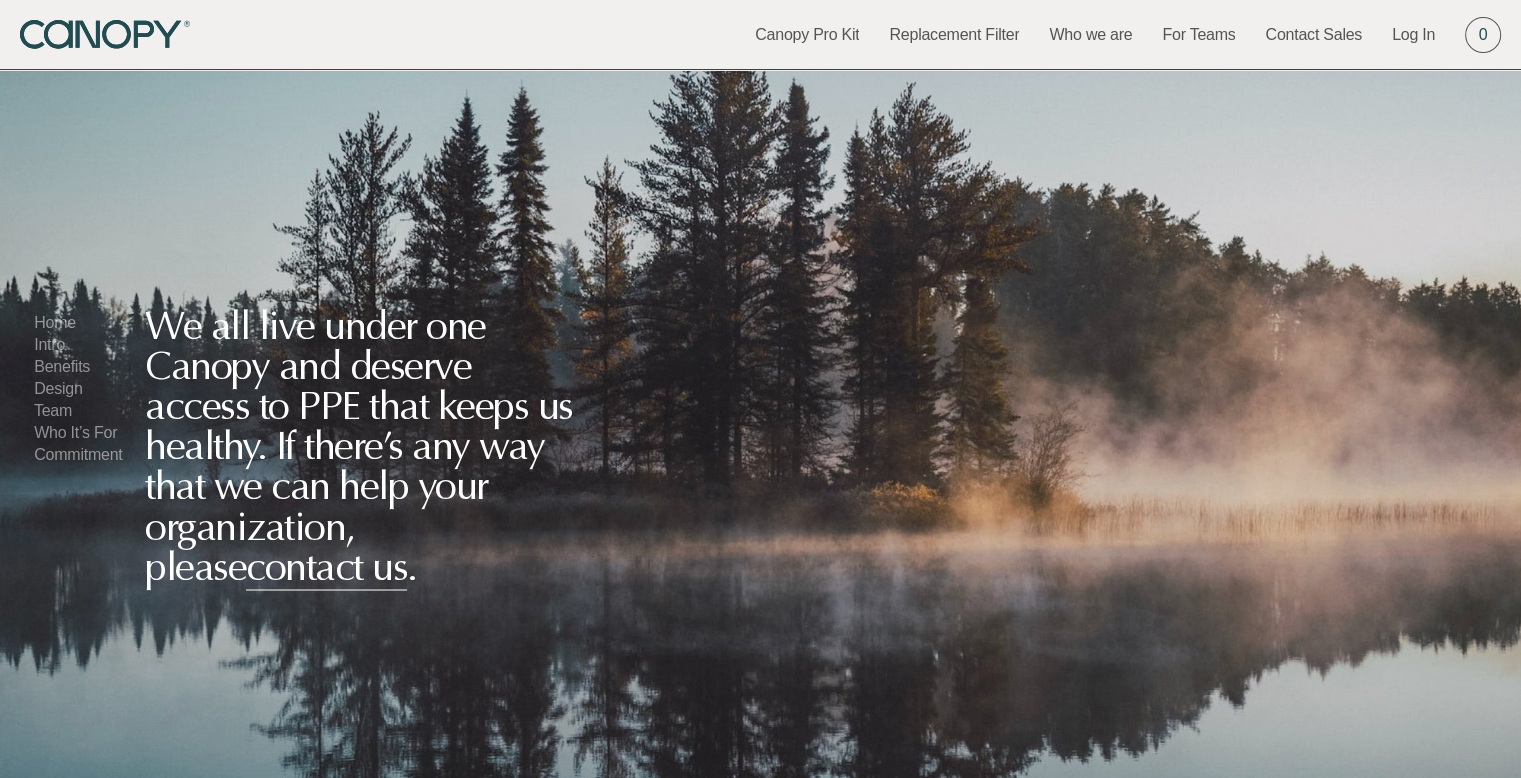 scroll, scrollTop: 10400, scrollLeft: 0, axis: vertical 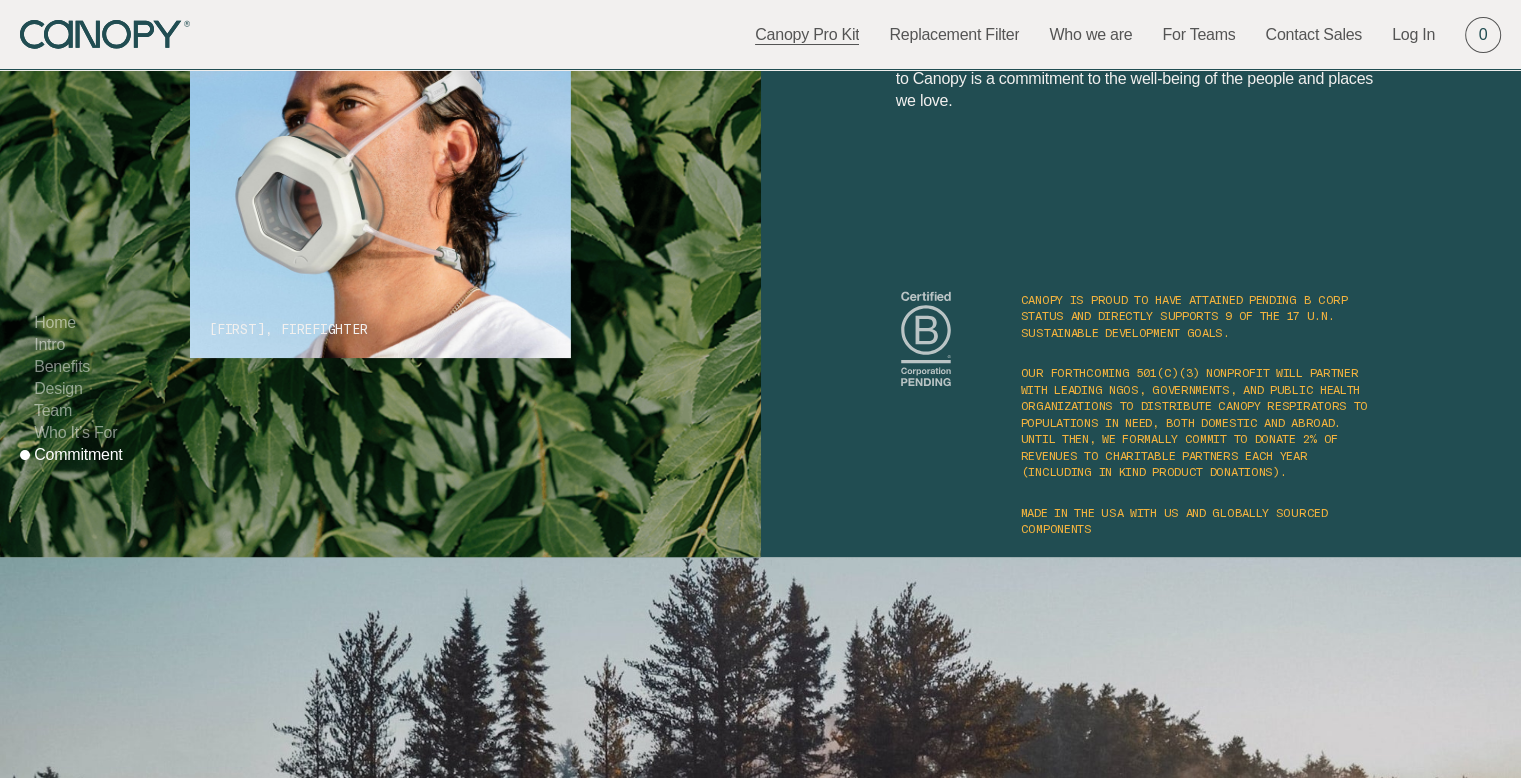click on "Canopy Pro Kit" at bounding box center (807, 35) 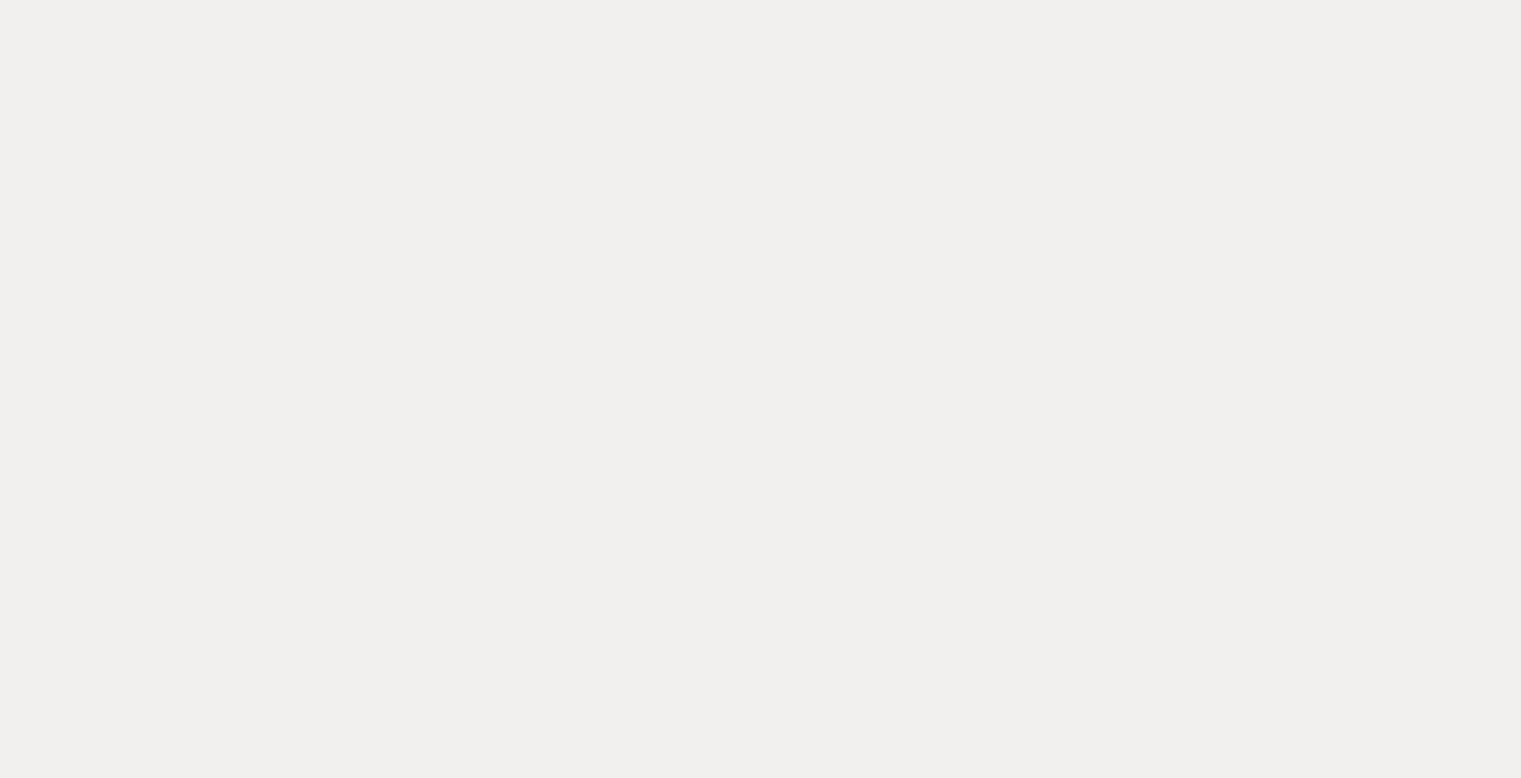 scroll, scrollTop: 0, scrollLeft: 0, axis: both 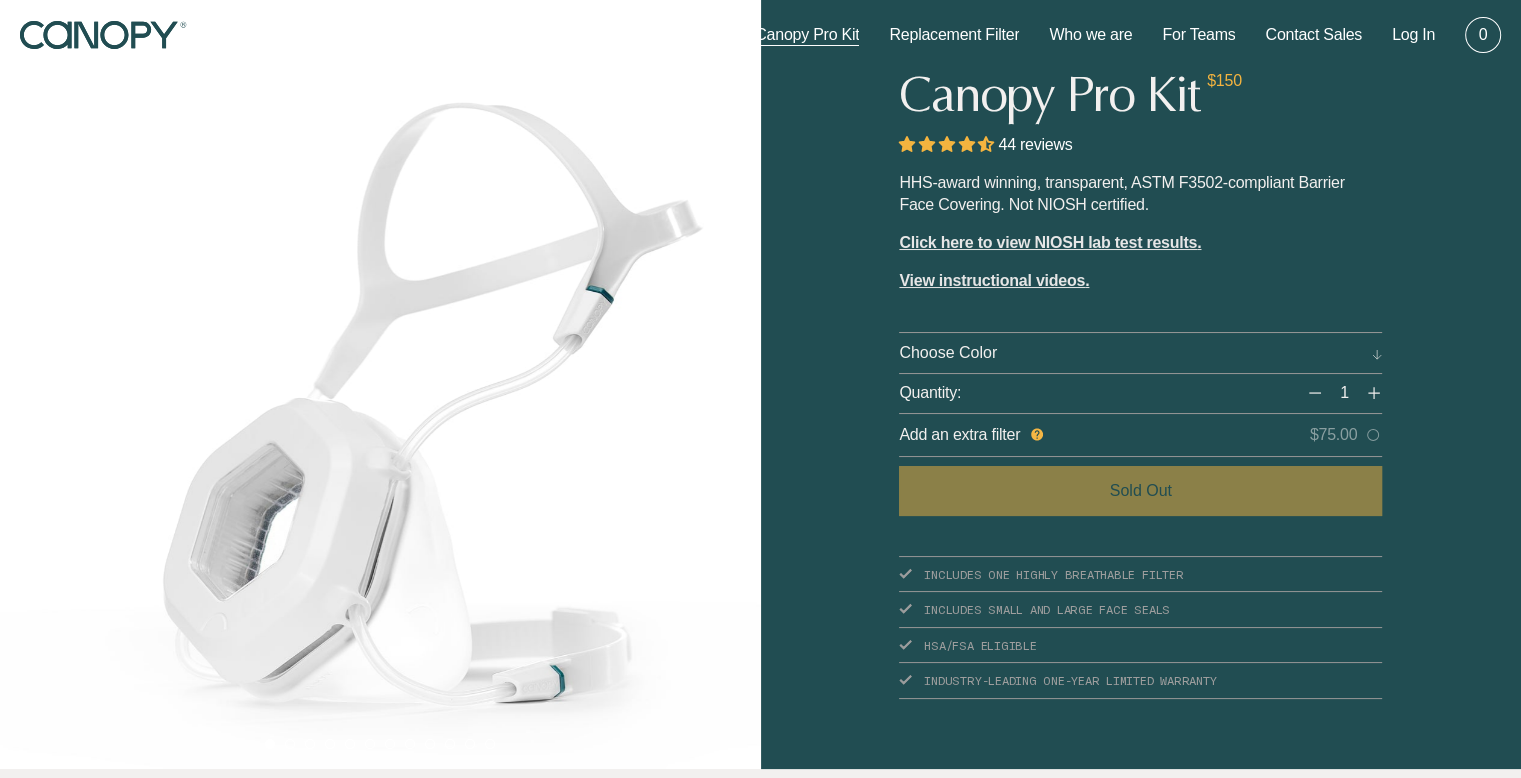 click on "Choose Color
Cloud (white)" at bounding box center (1140, 352) 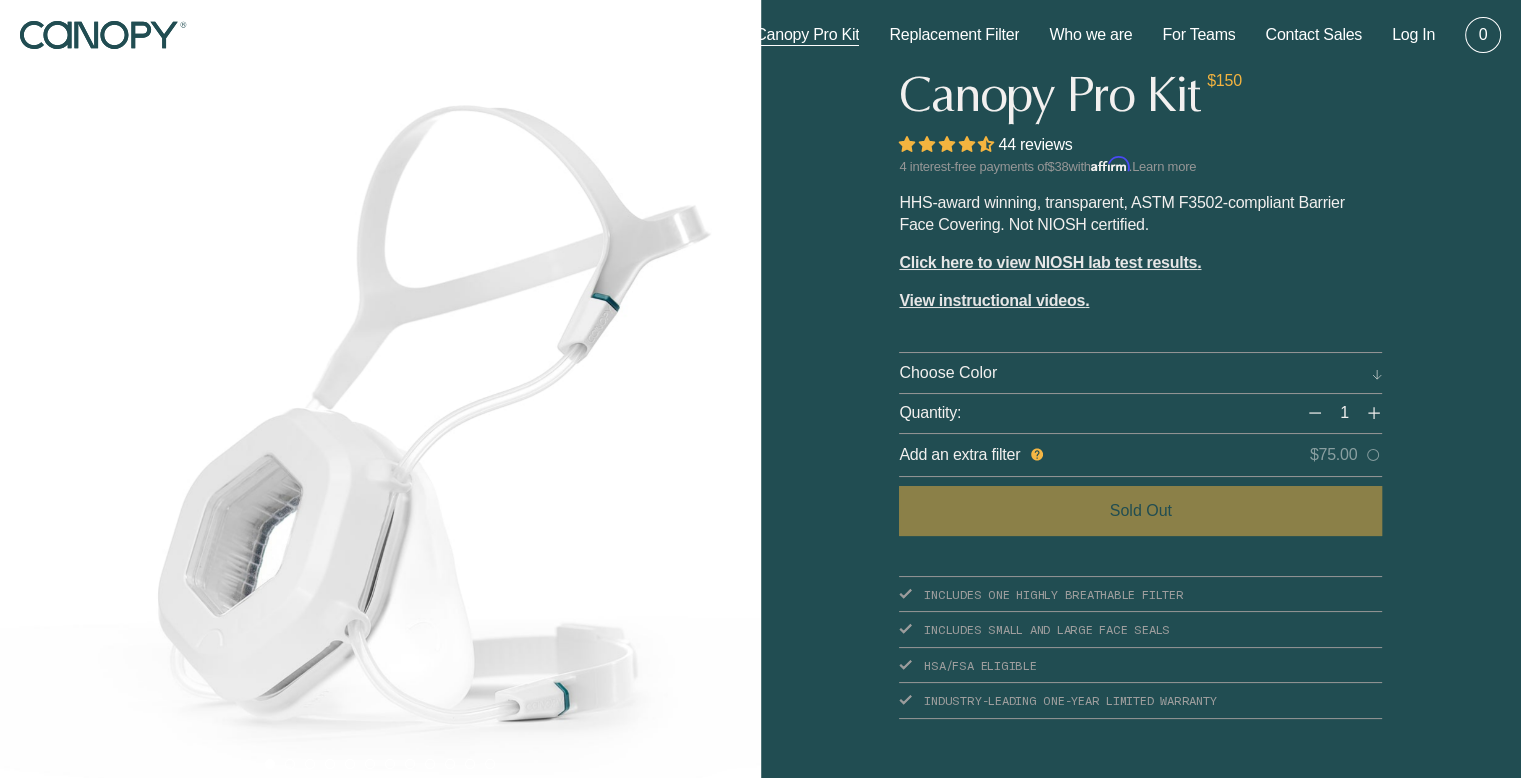 click on "Color
Choose Color
Cloud (white)" at bounding box center (1140, 373) 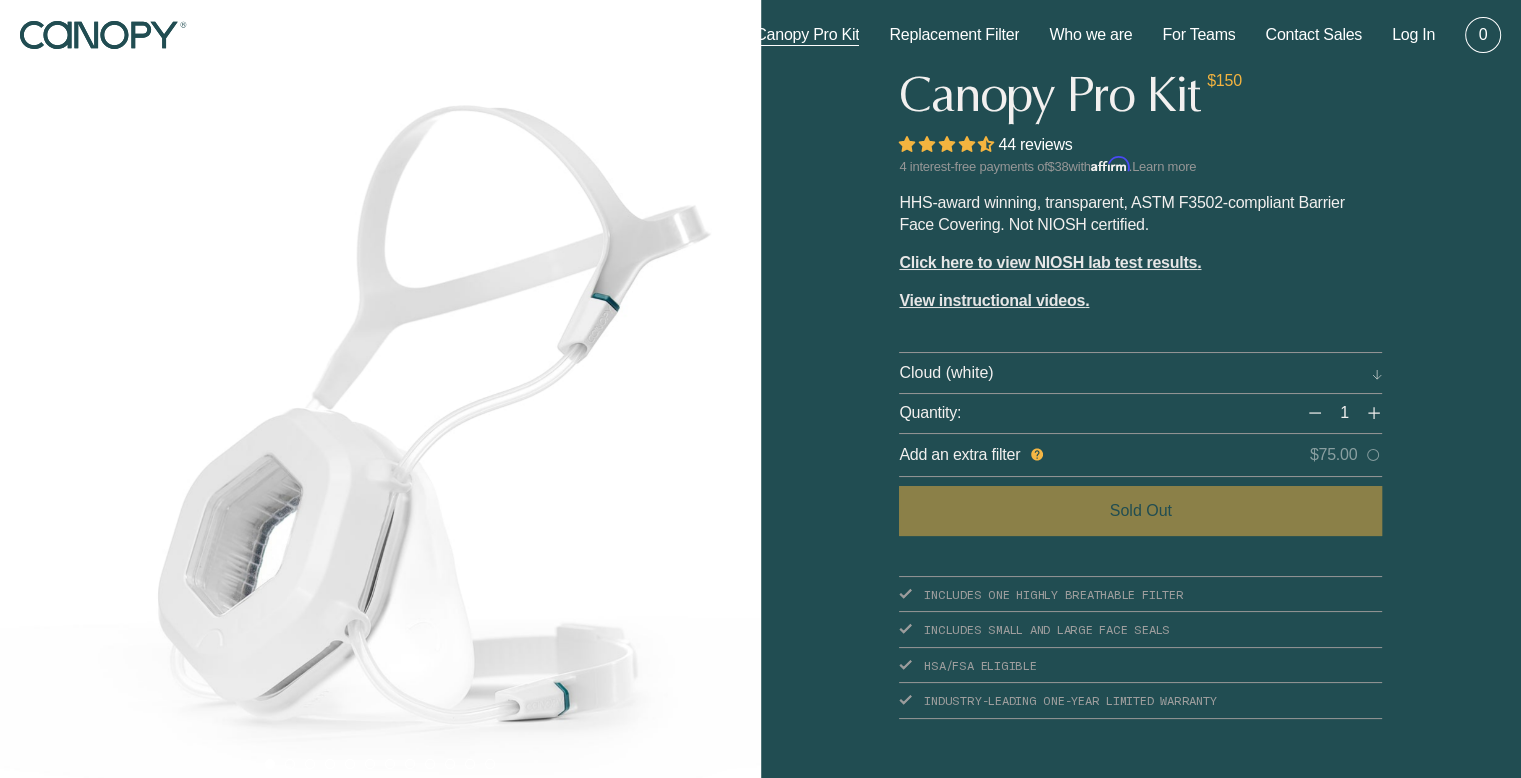 click on "Choose Color
Cloud (white)" at bounding box center [1140, 372] 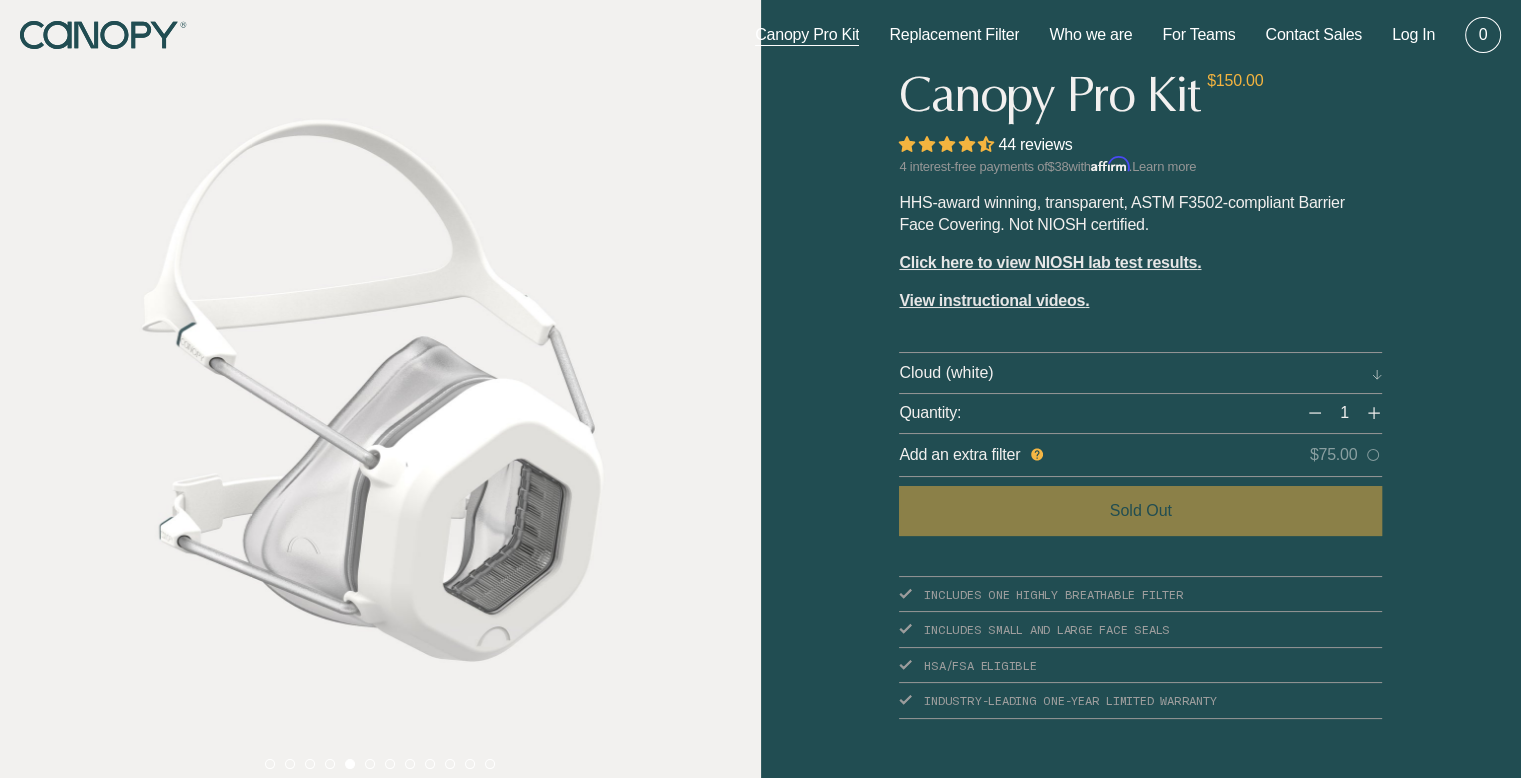 click on "Add an extra filter
$75.00" at bounding box center (1140, 455) 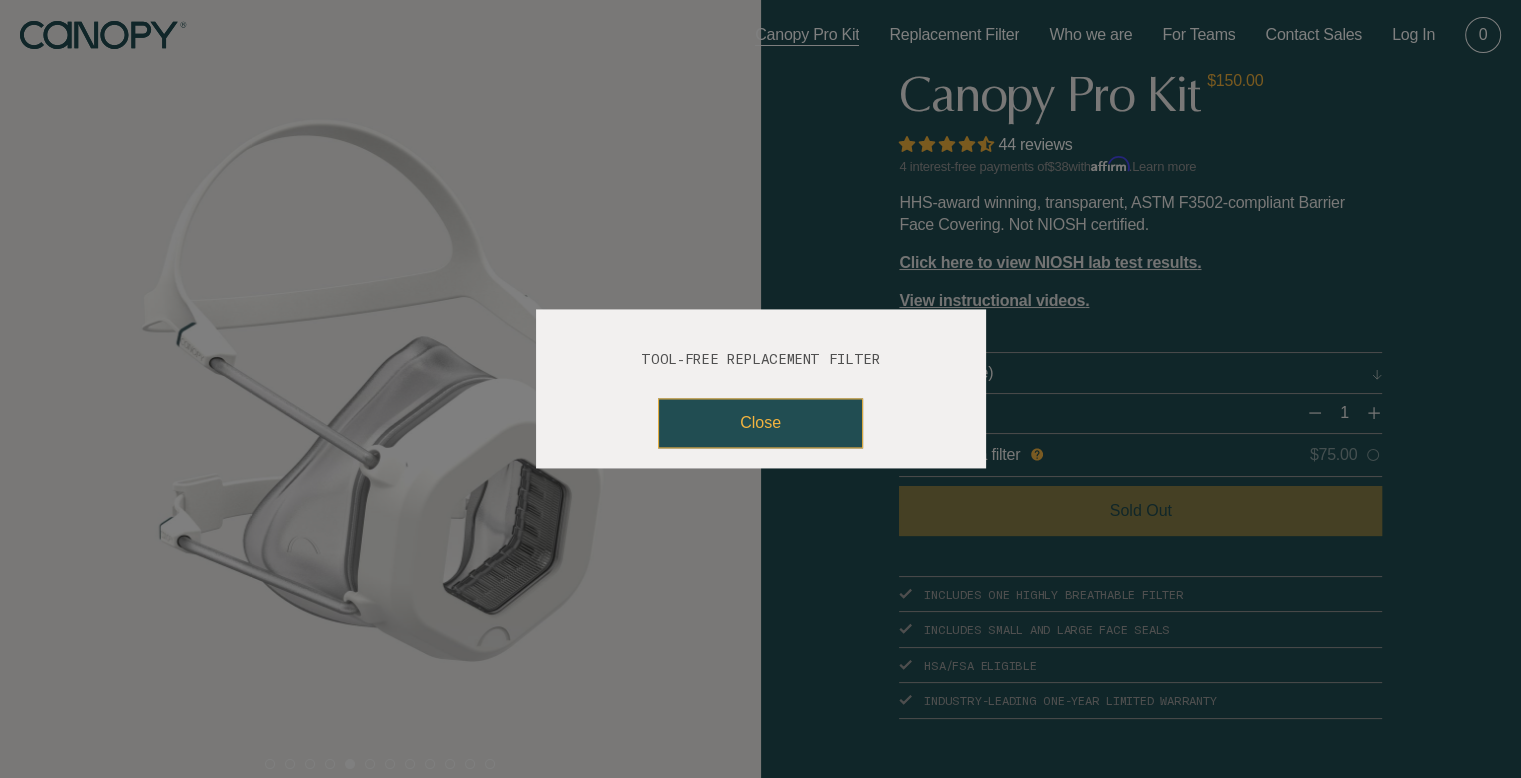 click on "Close" at bounding box center [760, 424] 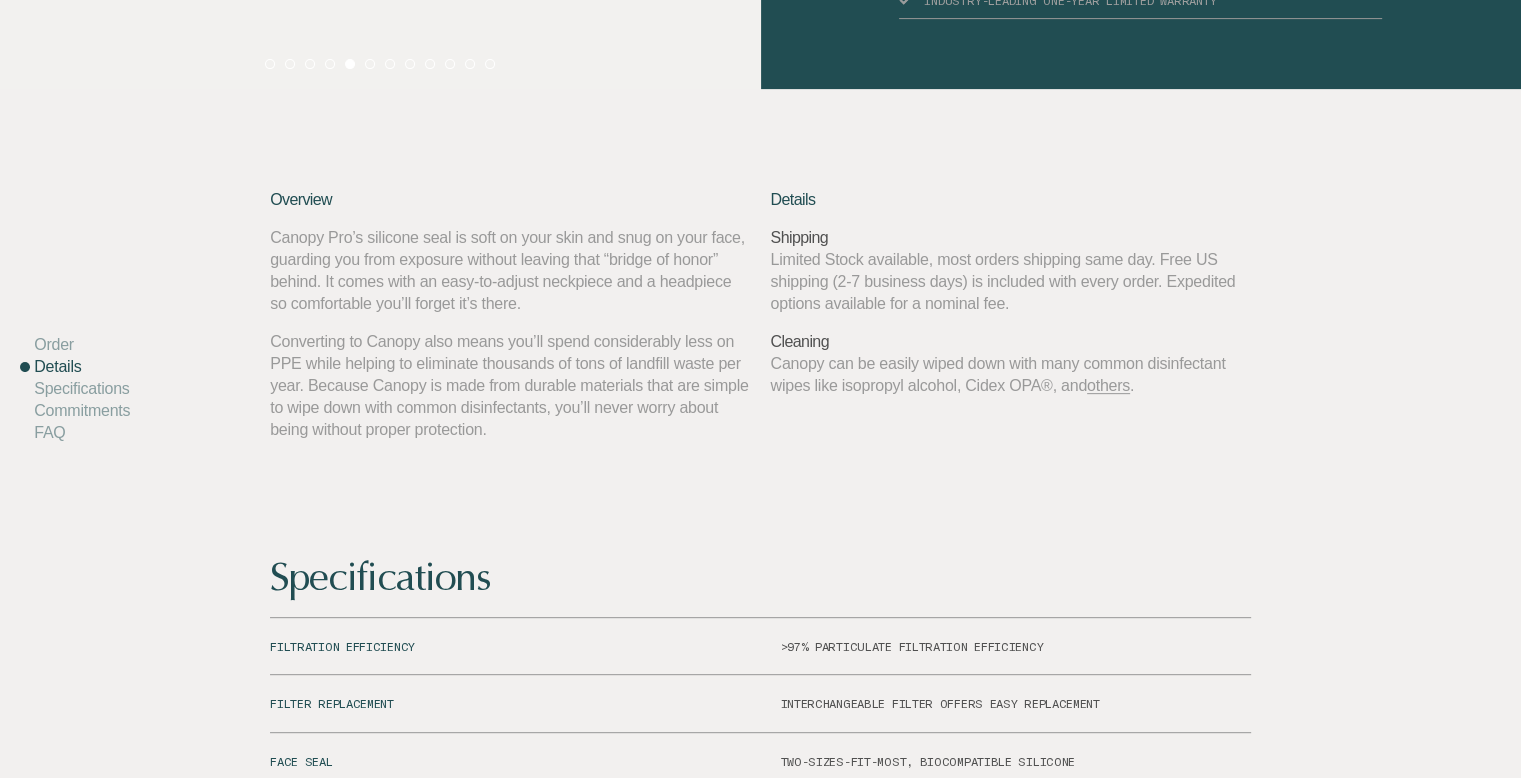 scroll, scrollTop: 0, scrollLeft: 0, axis: both 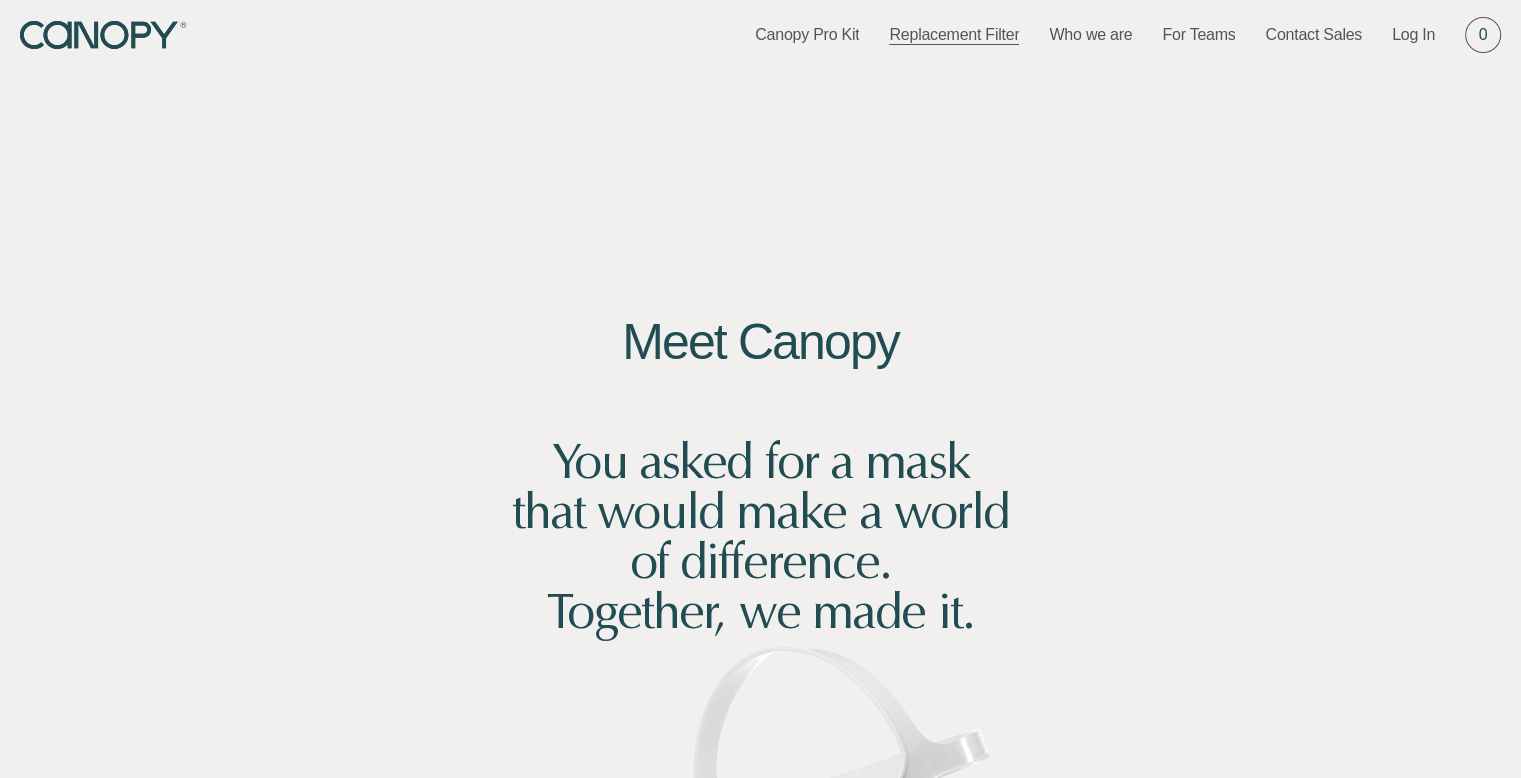click on "Replacement Filter" at bounding box center [954, 35] 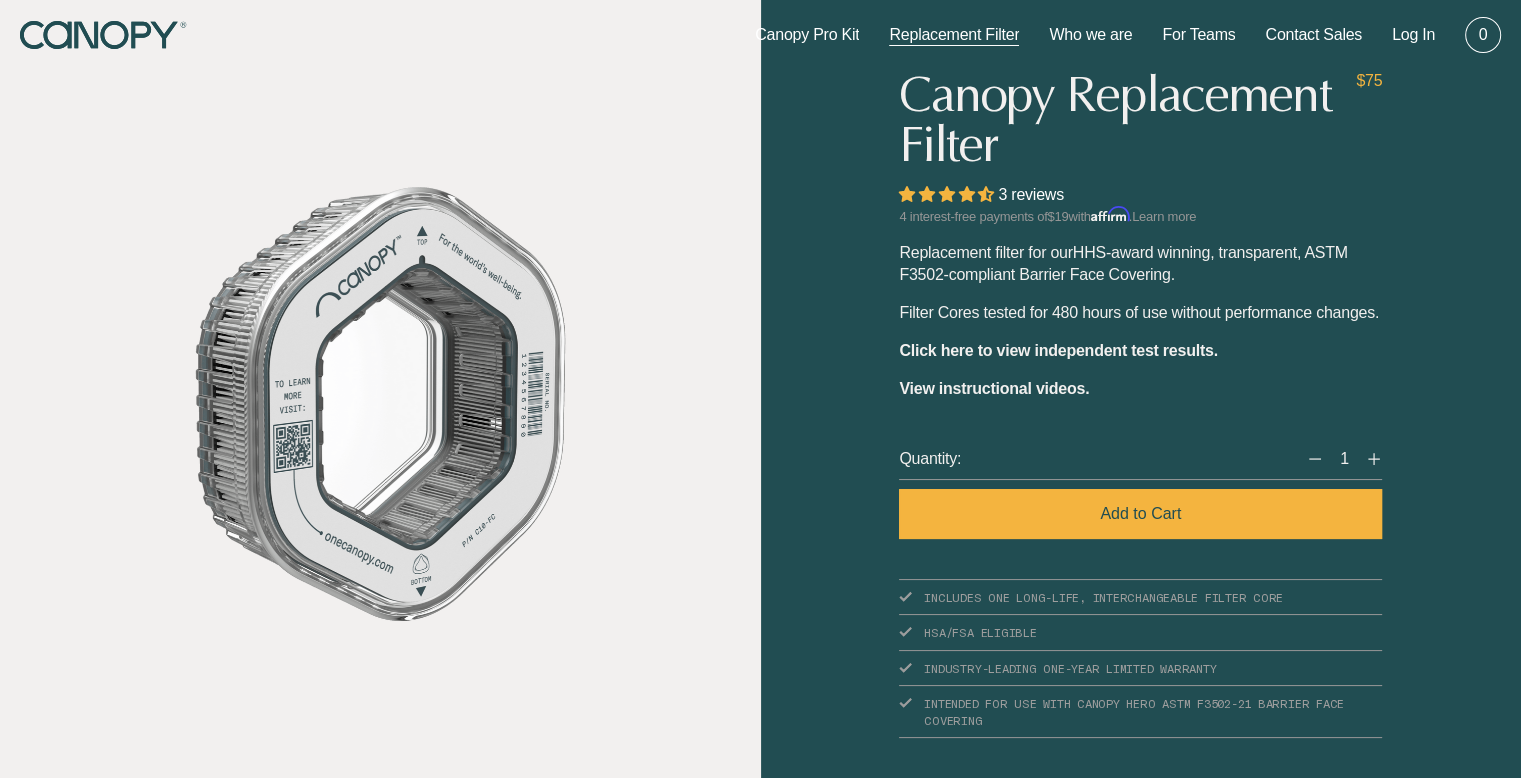 click on "Canopy Replacement Filter $[PRICE]
$[PRICE]
[NUMBER] reviews
[NUMBER] interest-free payments of  $[PRICE]  with  Affirm .  Learn more
Replacement filter for our  HHS-award winning, transparent, ASTM F3502-compliant Barrier Face Covering.
Filter Cores tested for [NUMBER] hours of use without performance changes.
Click here to view independent test results .
View instructional videos .
Select Option
Default Title
Quantity:
[NUMBER]
Add to Cart
INCLUDES ONE LONG-LIFE, INTERCHANGEABLE FILTER CORE
HSA/FSA ELIGIBLE" at bounding box center (1141, 404) 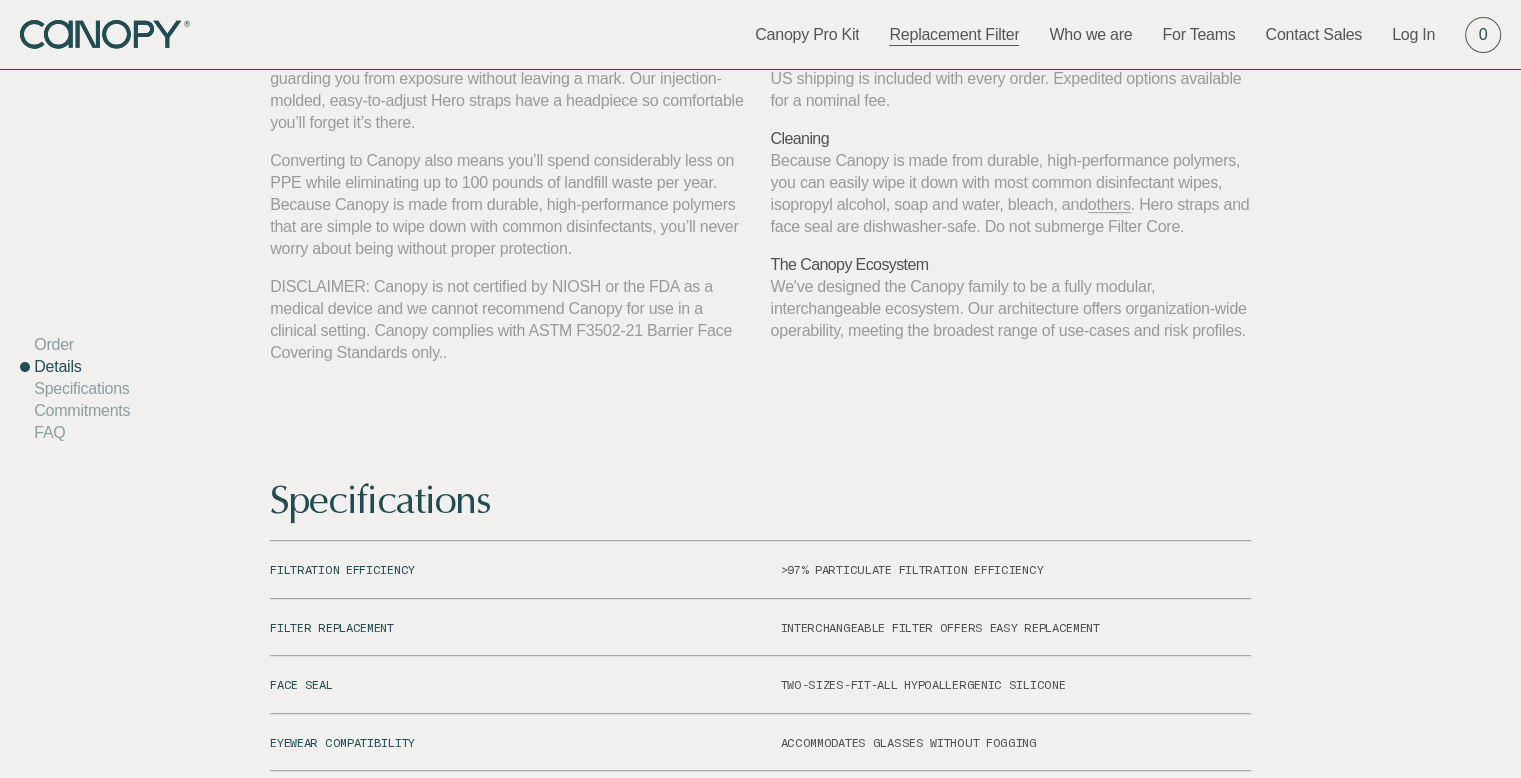 scroll, scrollTop: 800, scrollLeft: 0, axis: vertical 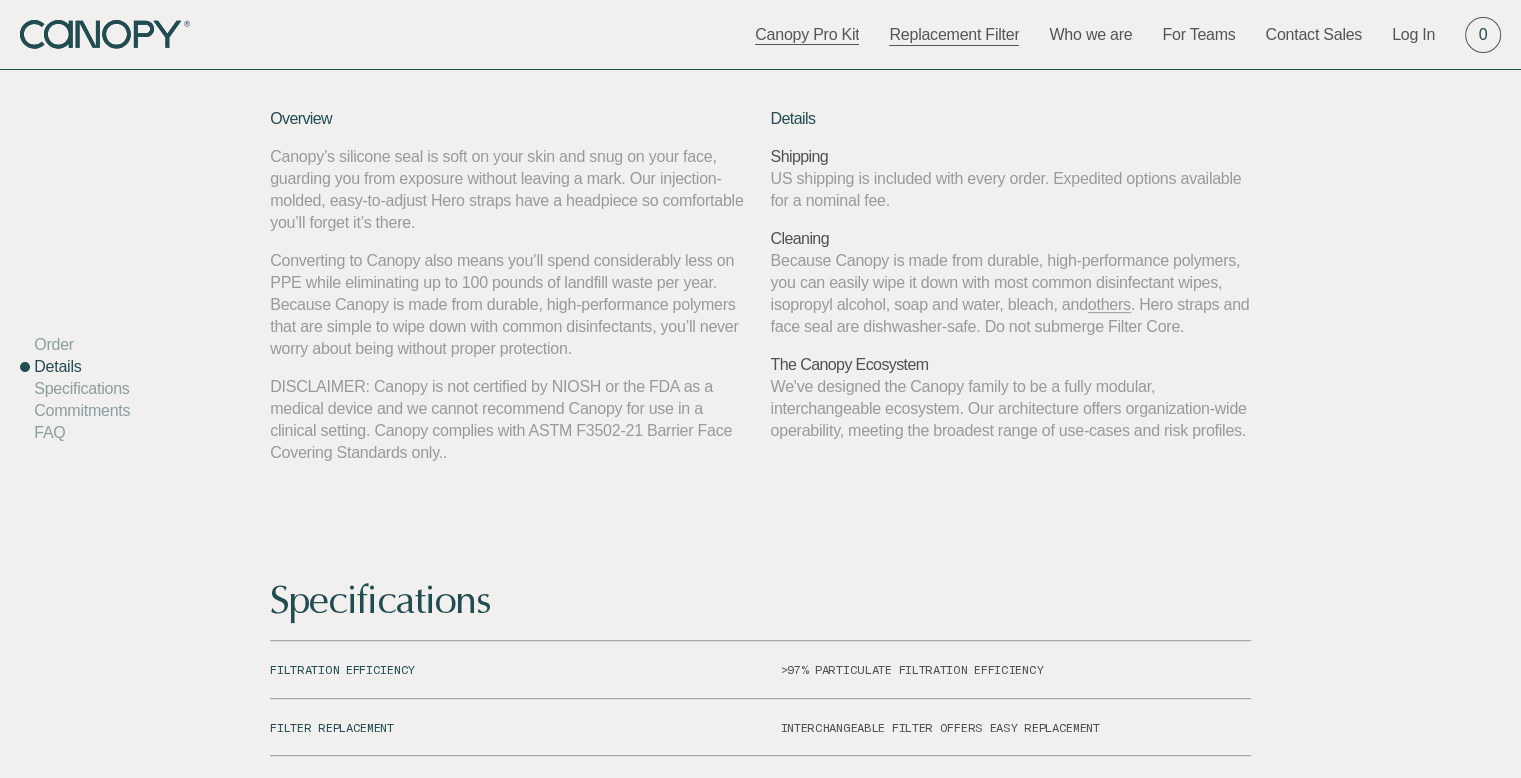 click on "Canopy Pro Kit" at bounding box center [807, 35] 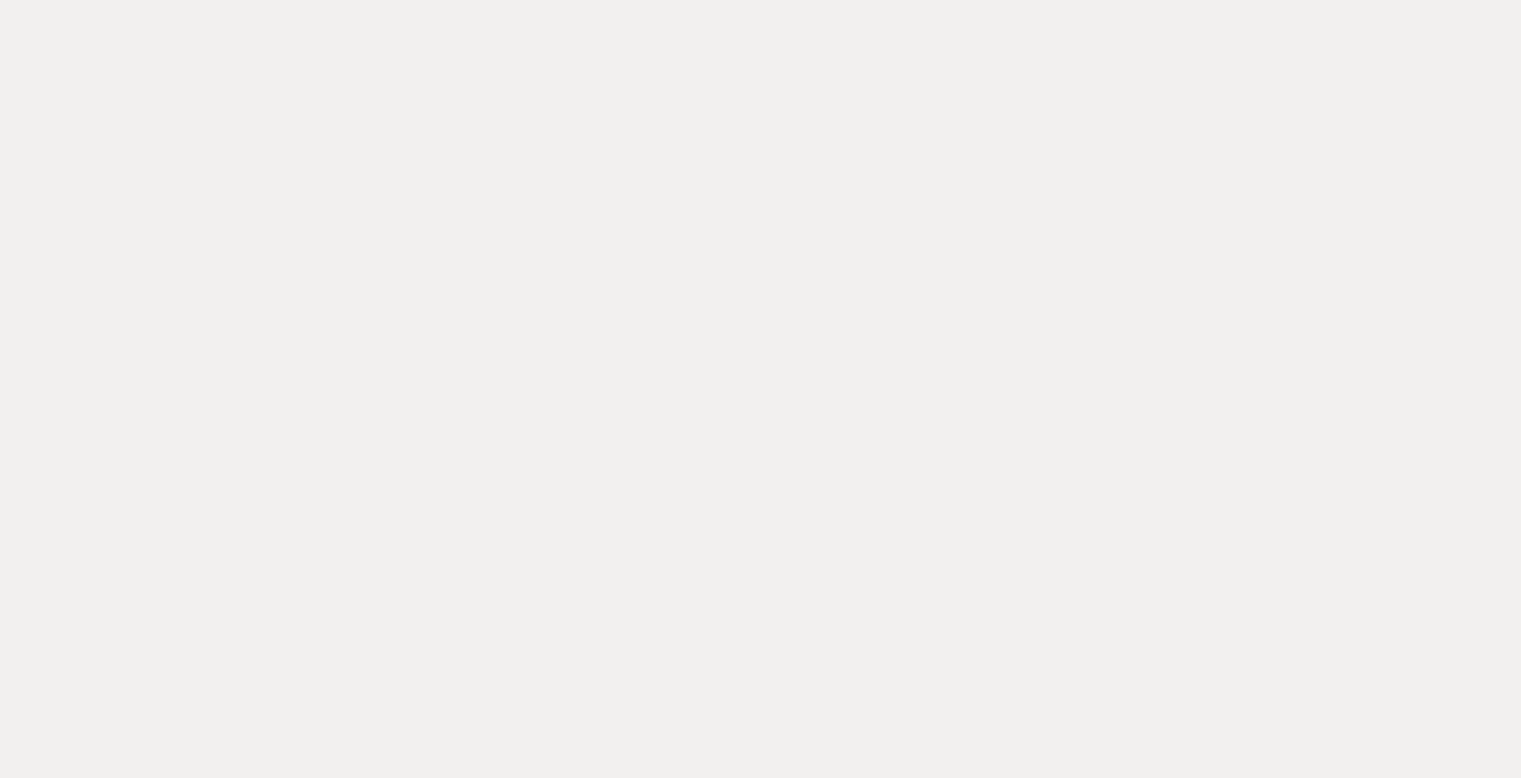 scroll, scrollTop: 0, scrollLeft: 0, axis: both 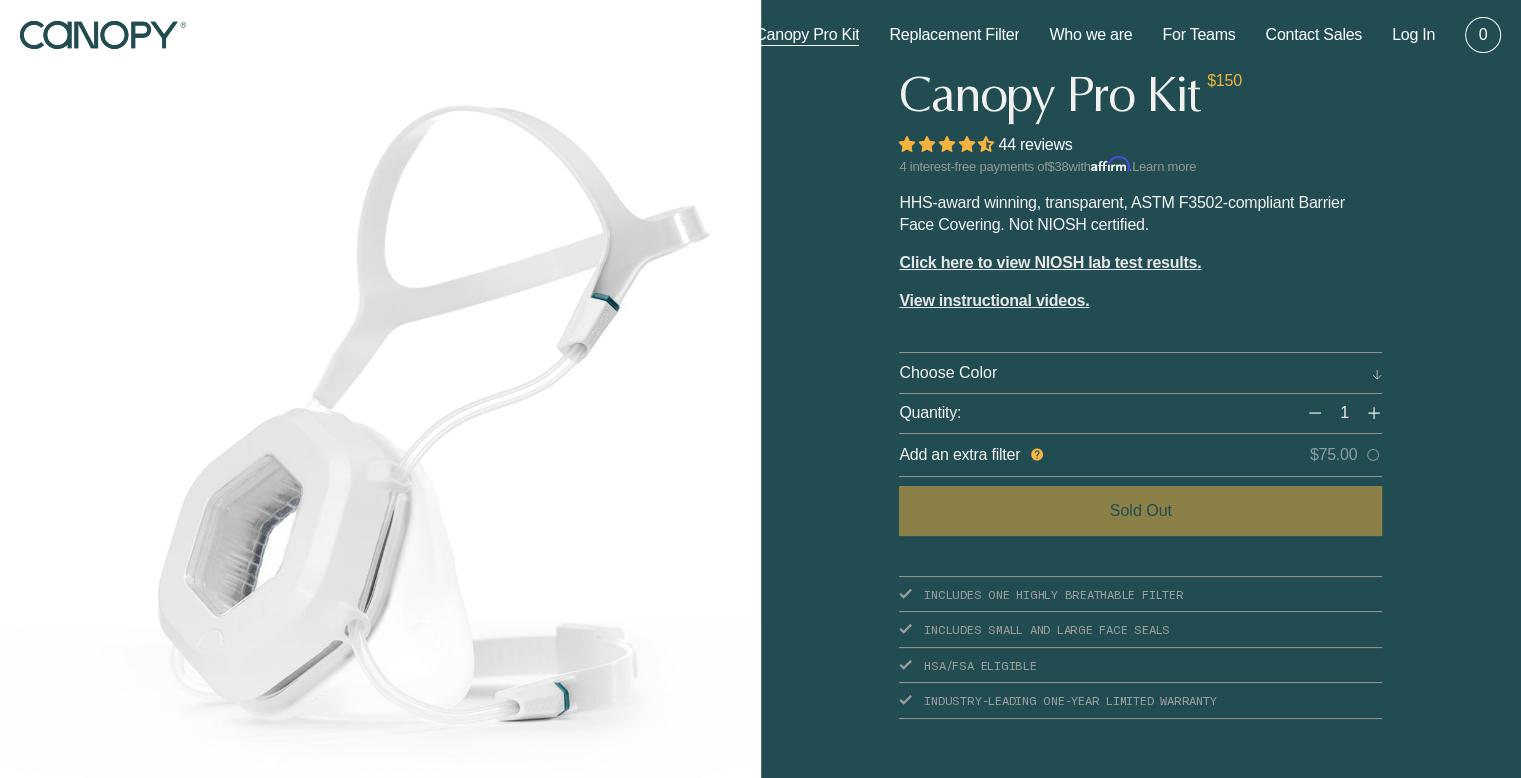 click 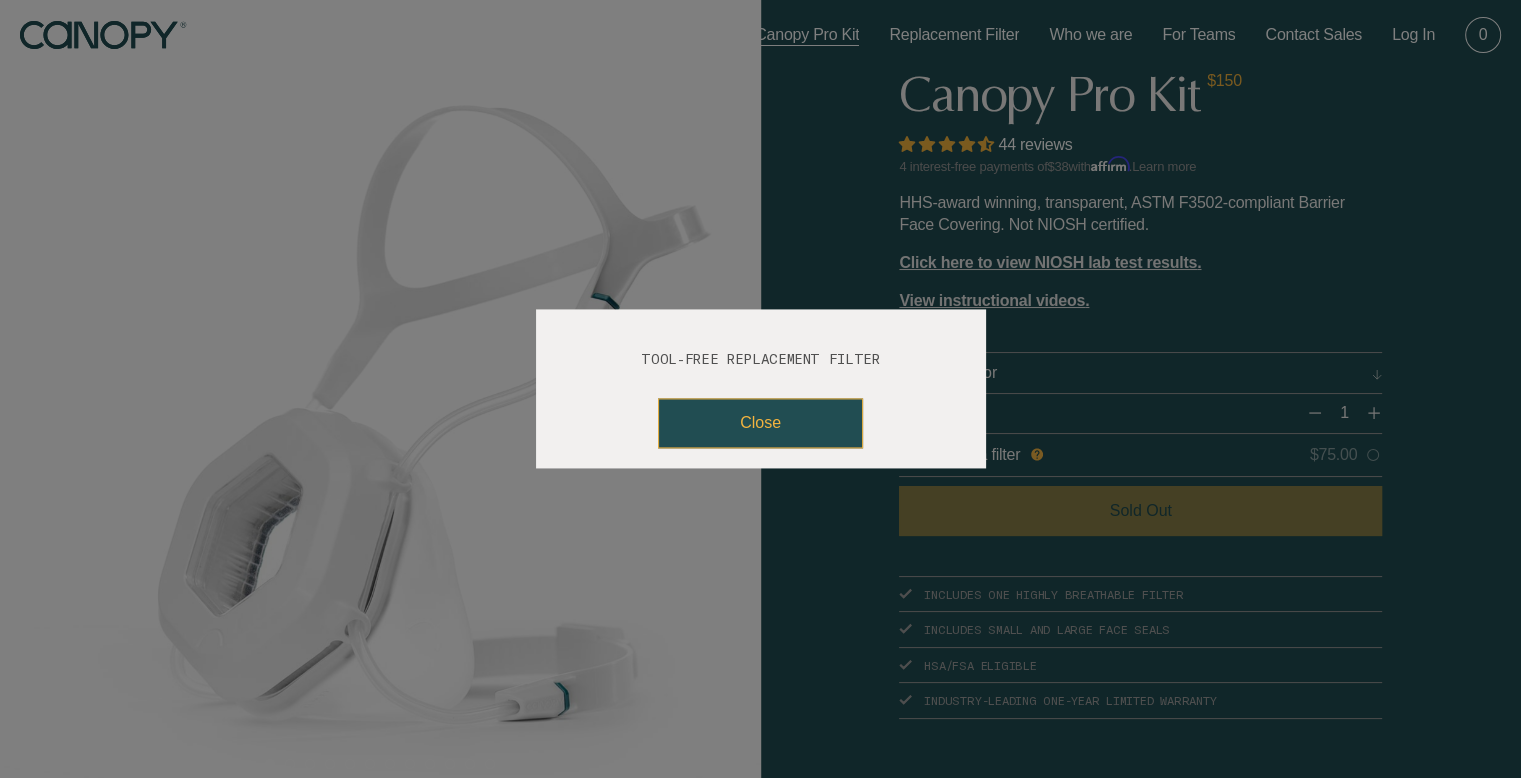 drag, startPoint x: 776, startPoint y: 440, endPoint x: 810, endPoint y: 436, distance: 34.234486 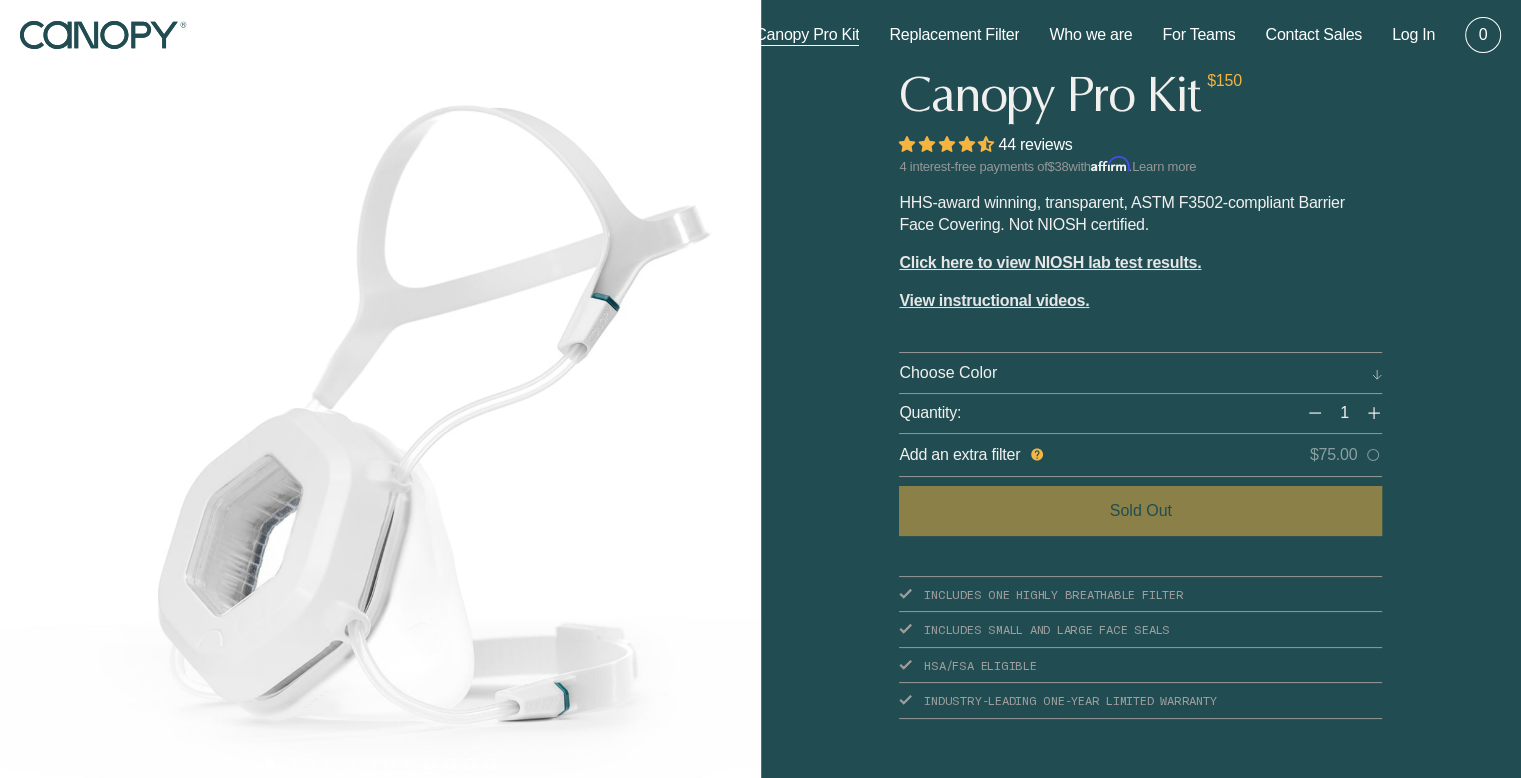 click on "Color
Choose Color
Cloud (white)" at bounding box center [1140, 373] 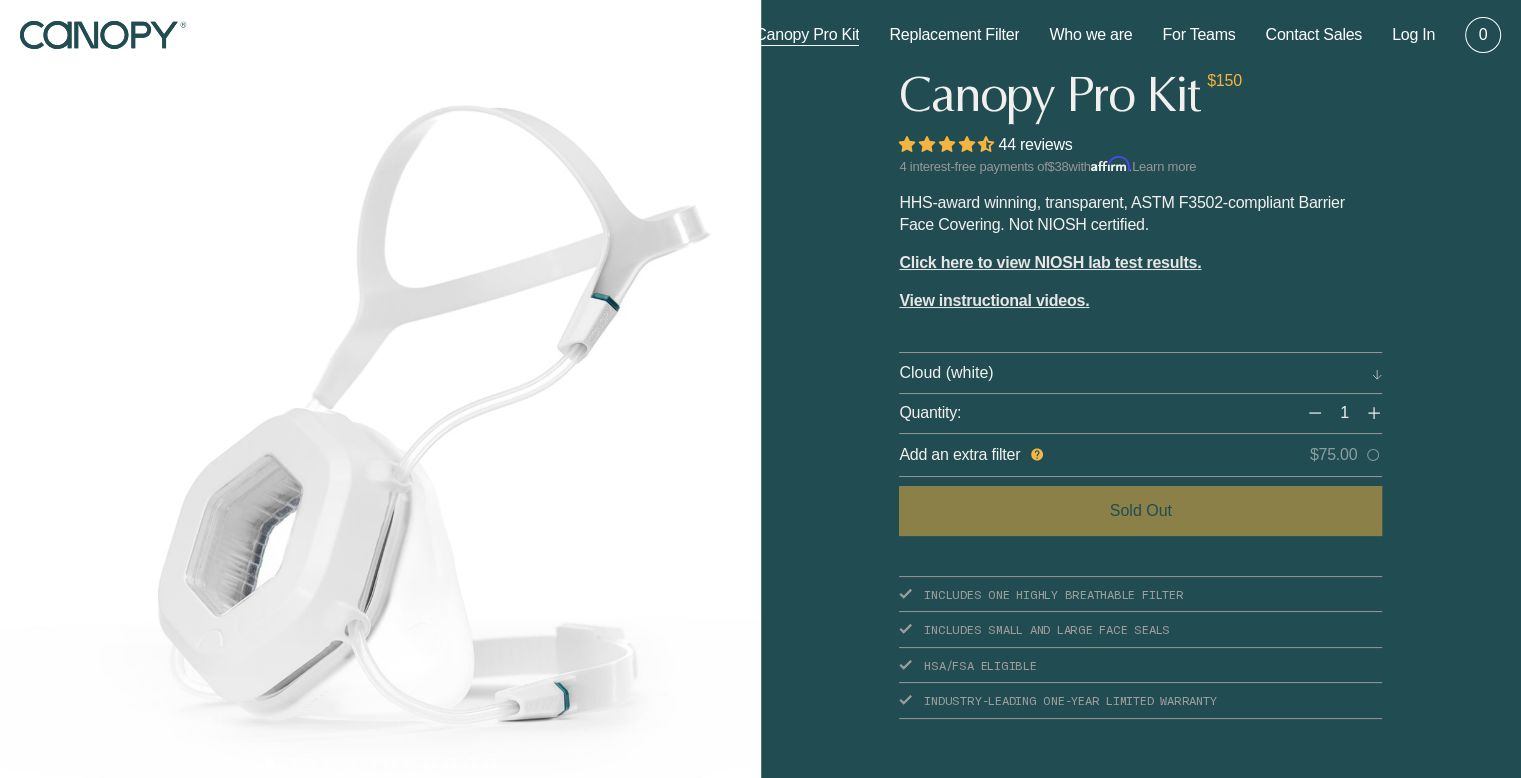 click on "Choose Color
Cloud (white)" at bounding box center [1140, 372] 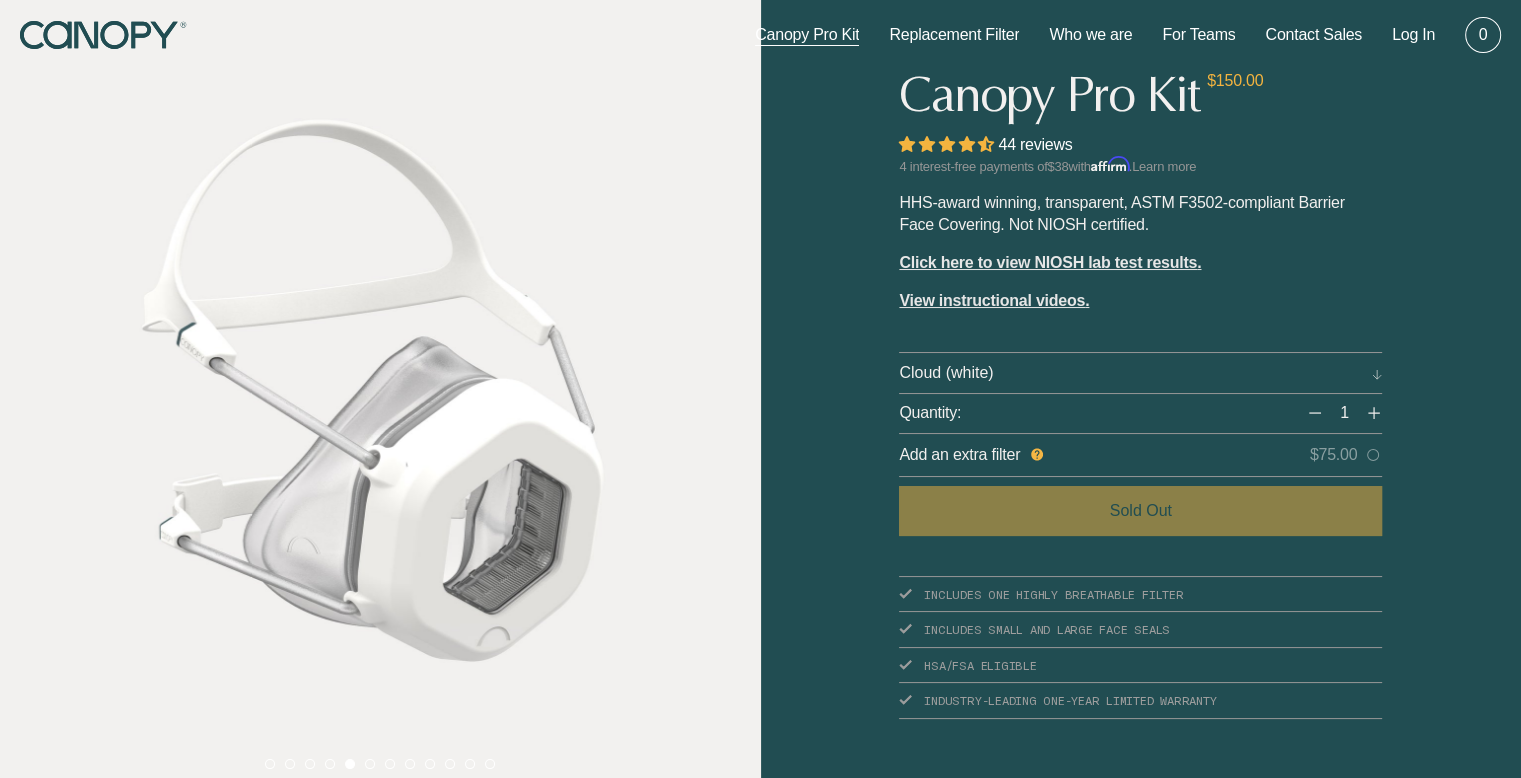 click at bounding box center (1373, 455) 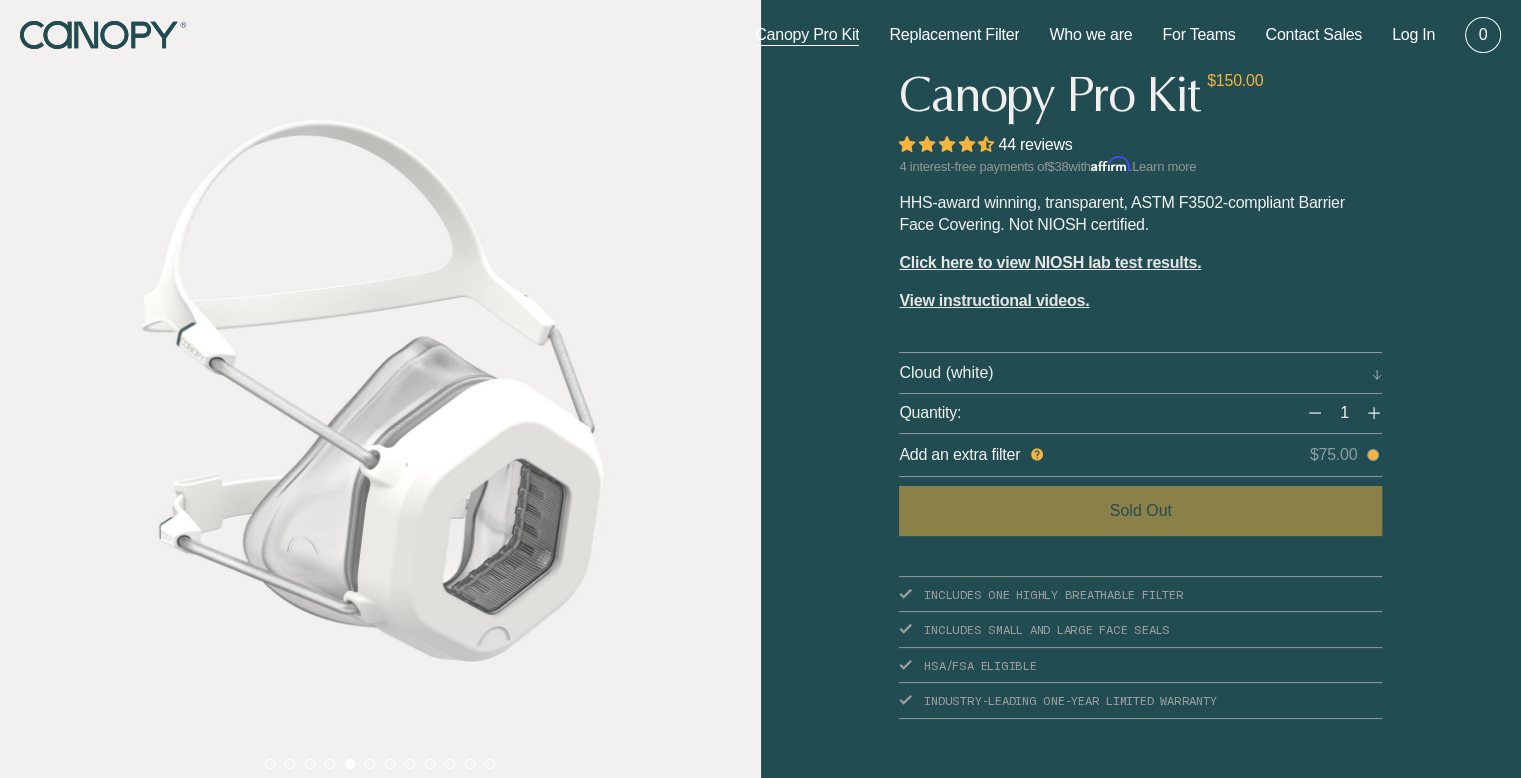 click on "Canopy Pro Kit $[PRICE]
44 reviews
4 interest-free payments of  $[PRICE]  with  Affirm .  Learn more
HHS-award winning, transparent, ASTM F3502-compliant Barrier Face Covering. Not NIOSH certified.
Click here to view NIOSH lab test results .
View instructional videos .
Color
Choose Color
Cloud (white)
Quantity:
1
Add an extra filter
$[PRICE]
Sold Out" at bounding box center [1141, 394] 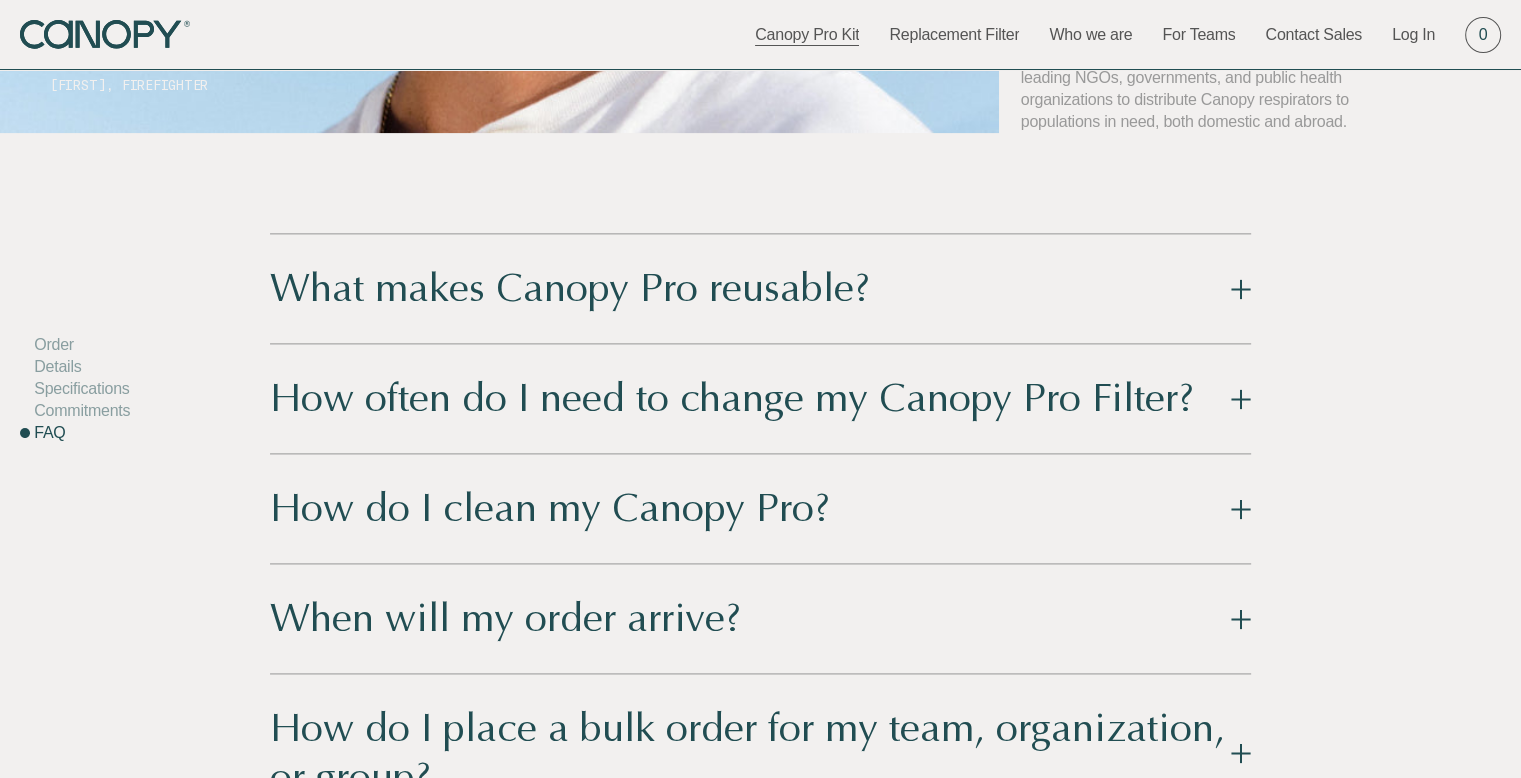 scroll, scrollTop: 3122, scrollLeft: 0, axis: vertical 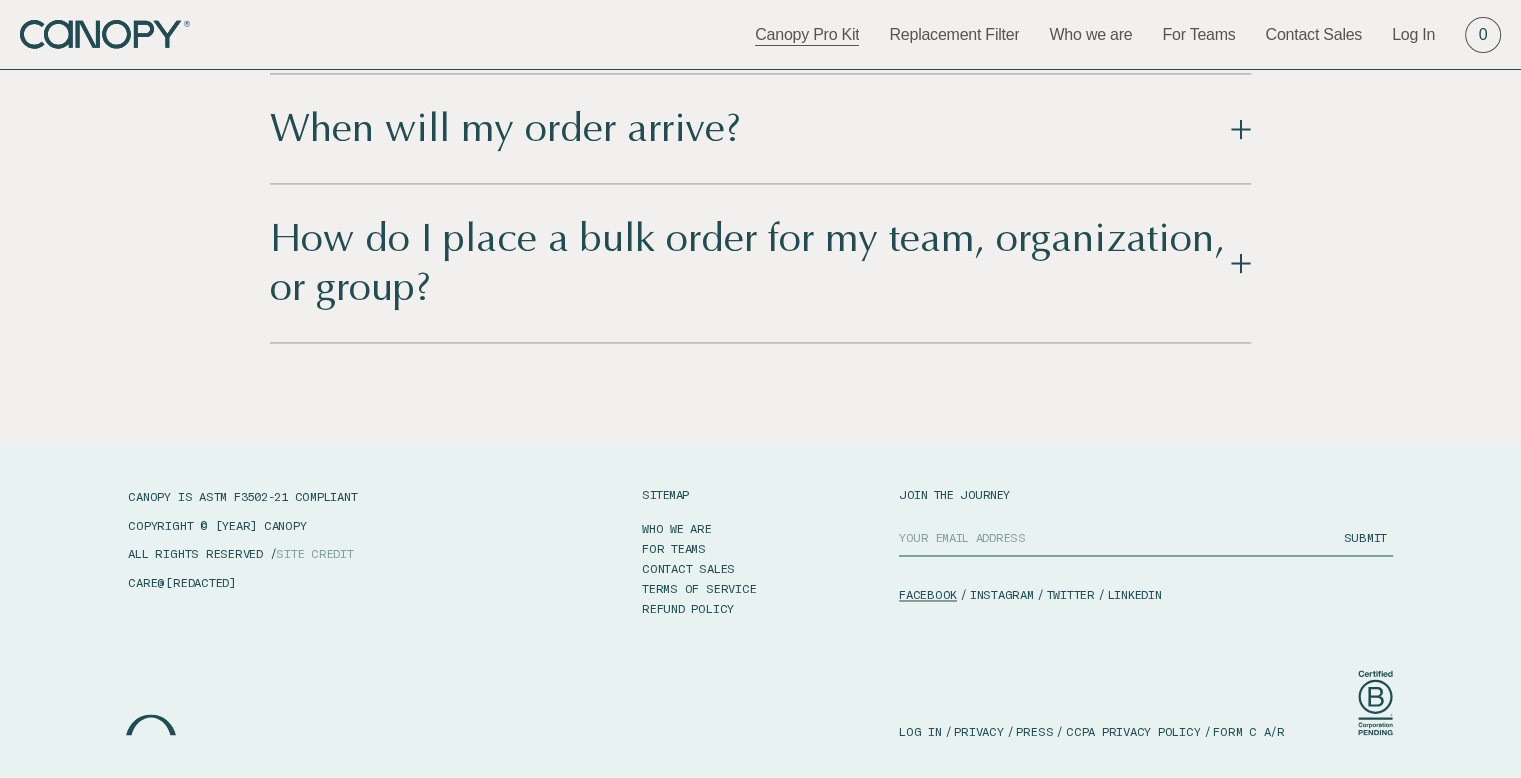 click on "FACEBOOK" at bounding box center (928, 594) 